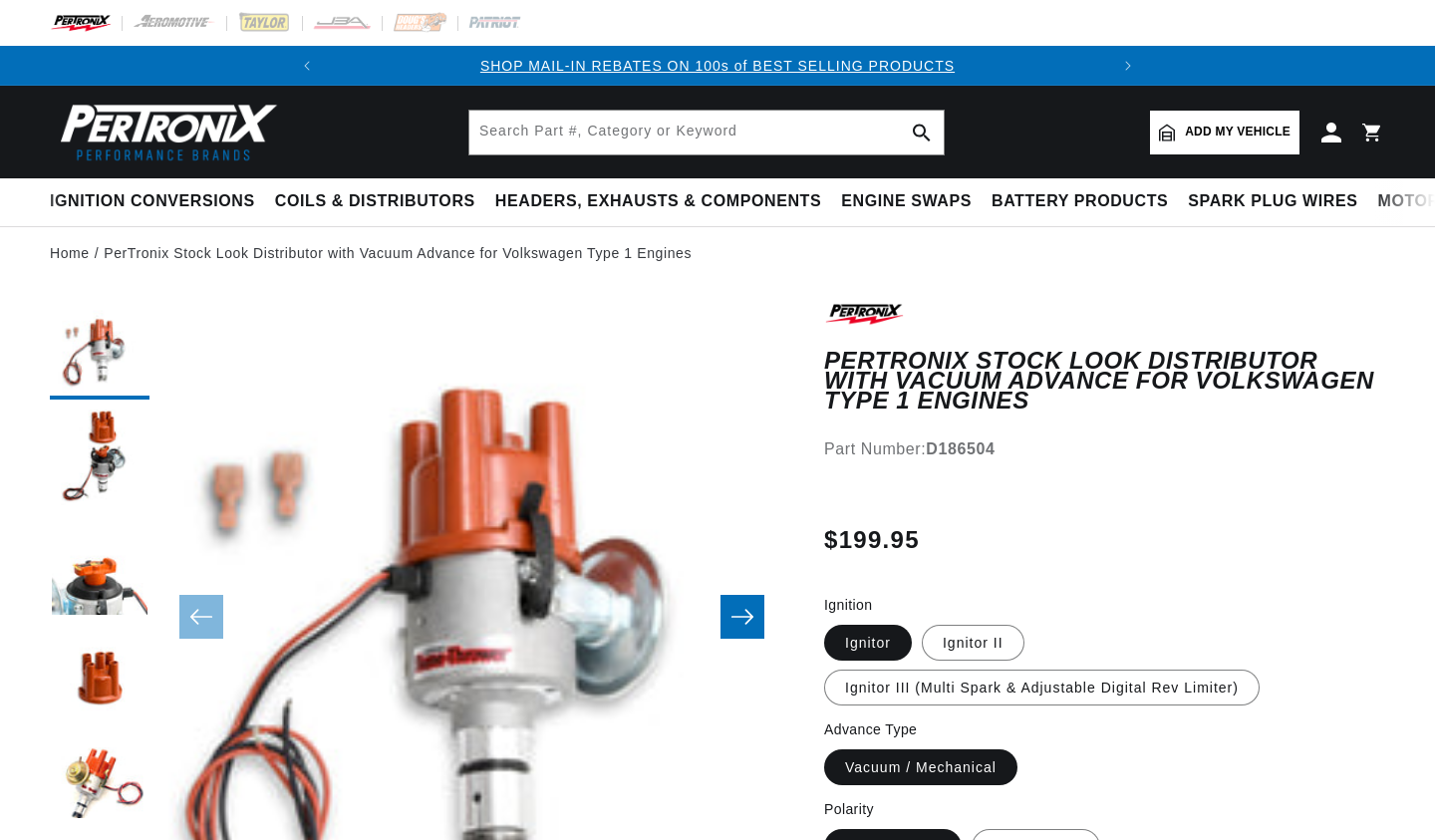 scroll, scrollTop: 0, scrollLeft: 0, axis: both 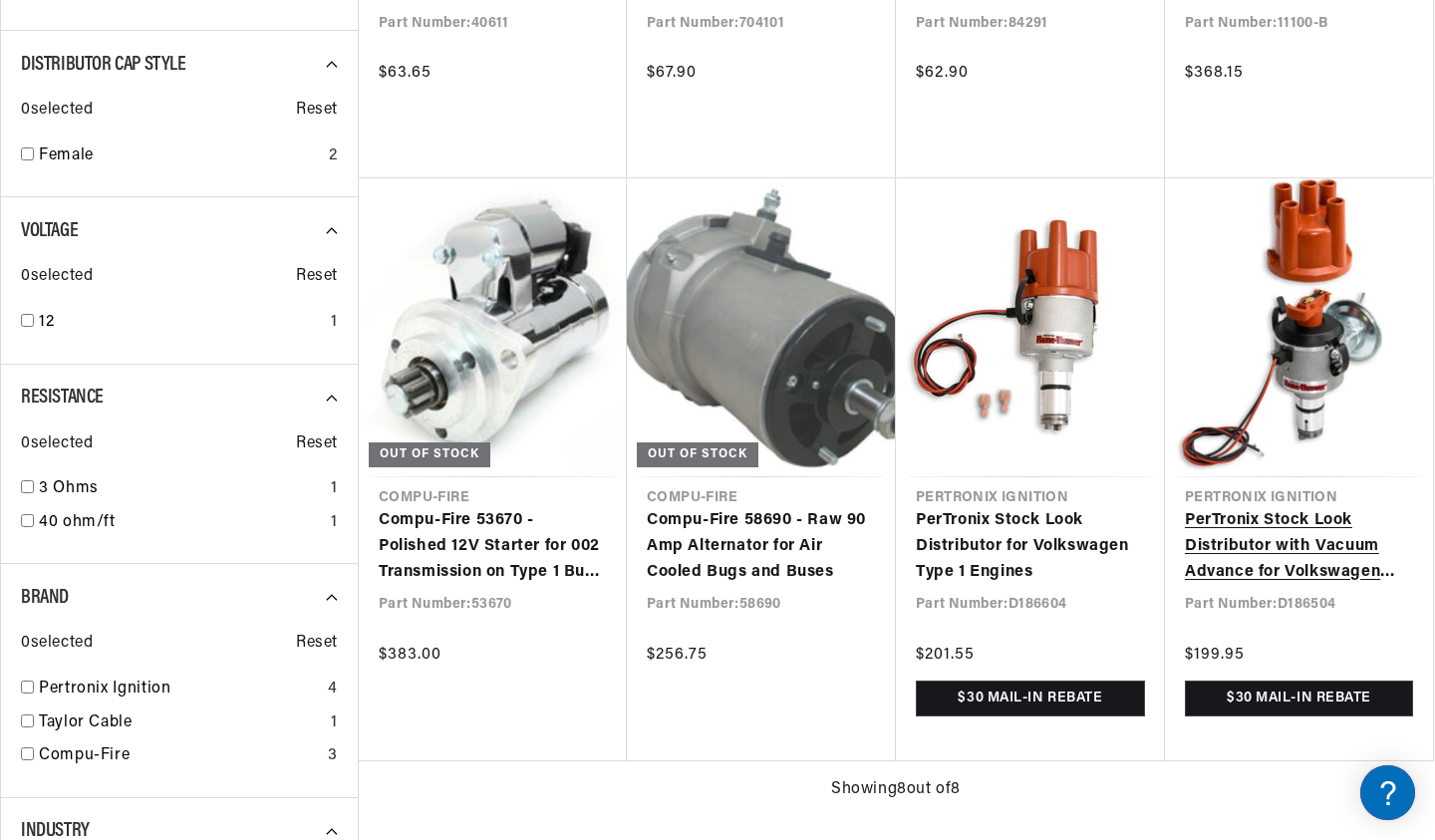 click on "PerTronix Stock Look Distributor with Vacuum Advance for Volkswagen Type 1 Engines" at bounding box center [1298, 546] 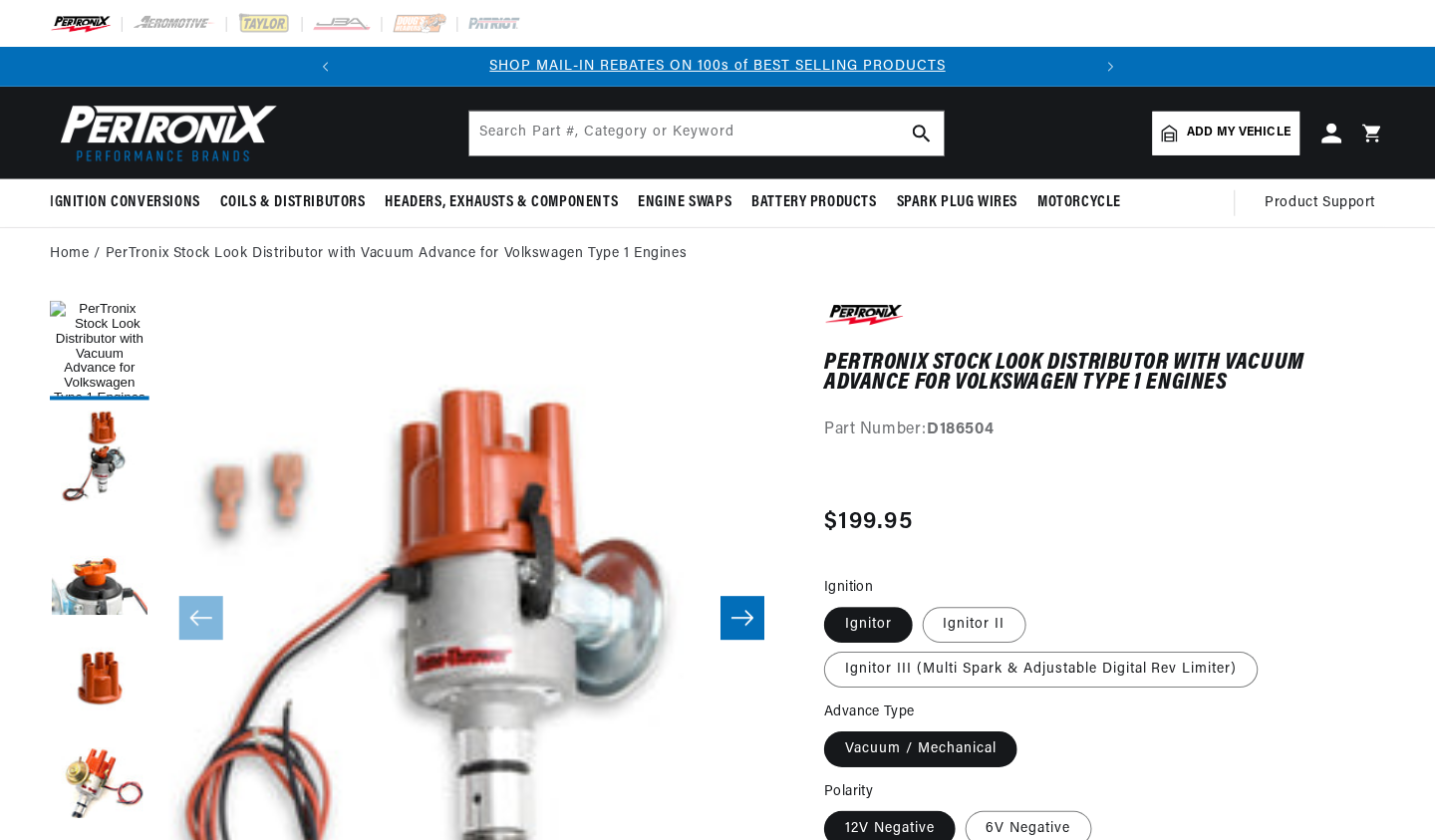 scroll, scrollTop: 0, scrollLeft: 0, axis: both 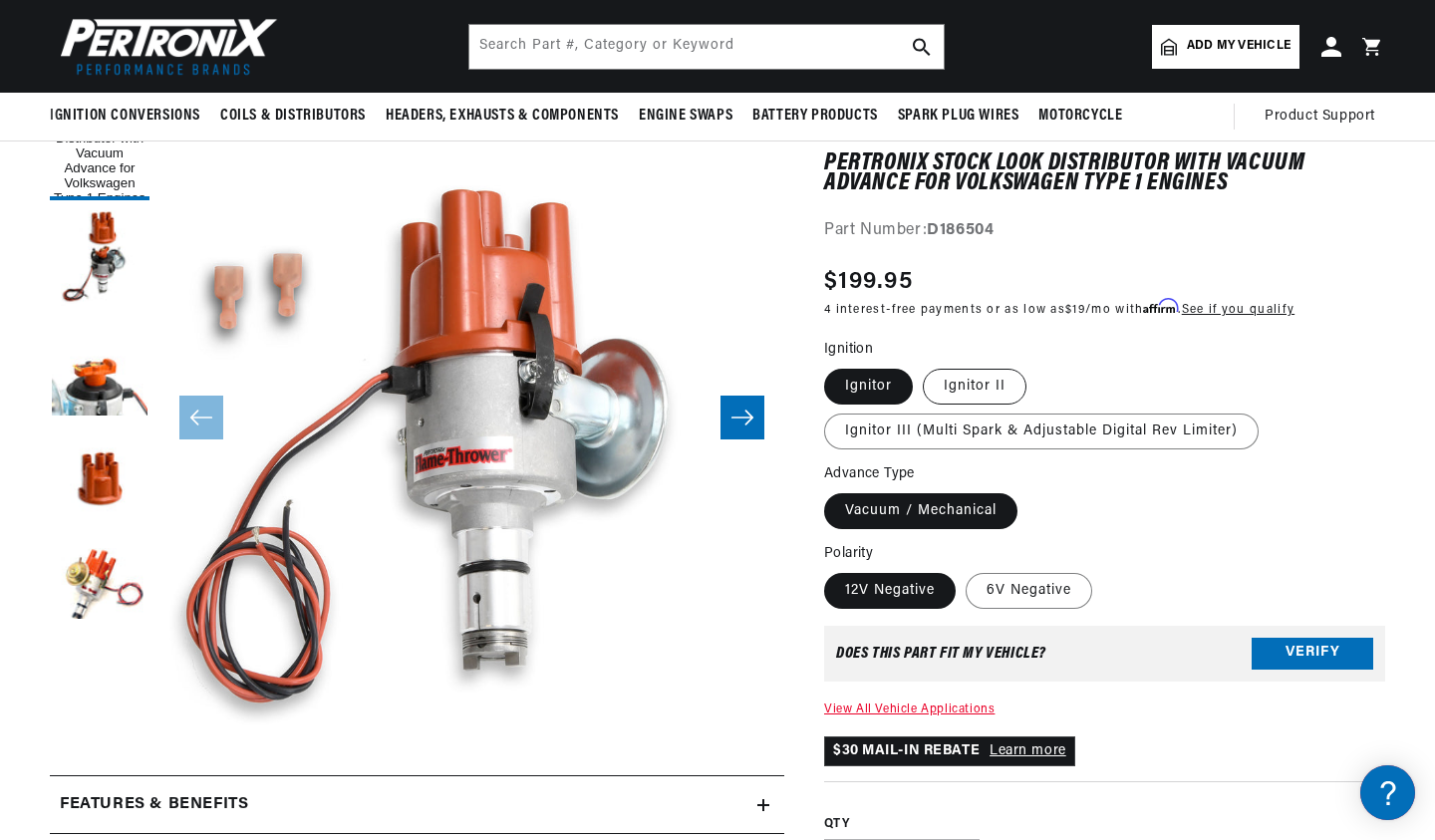 click on "Ignitor II" at bounding box center (975, 387) 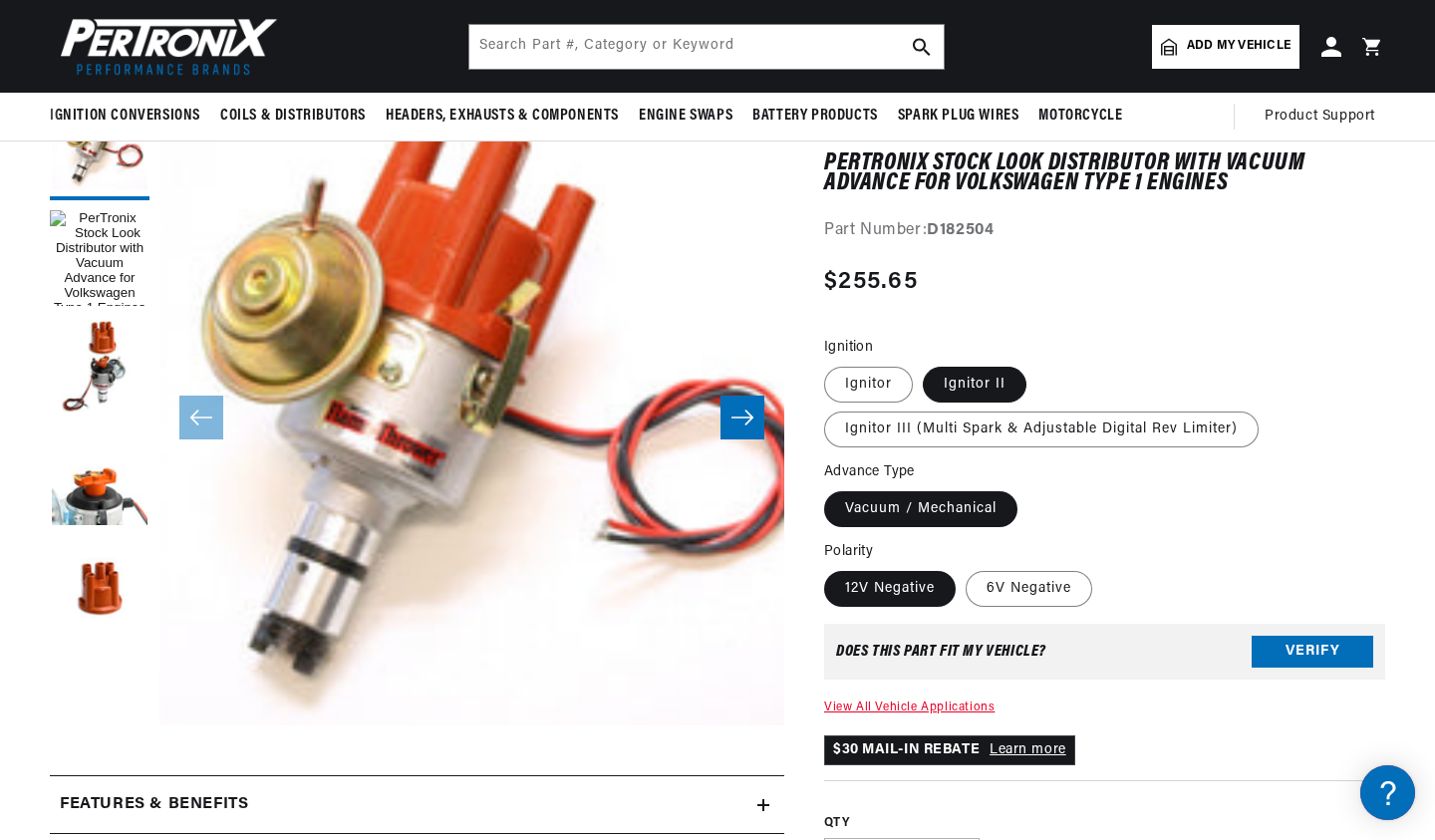 scroll, scrollTop: 0, scrollLeft: 0, axis: both 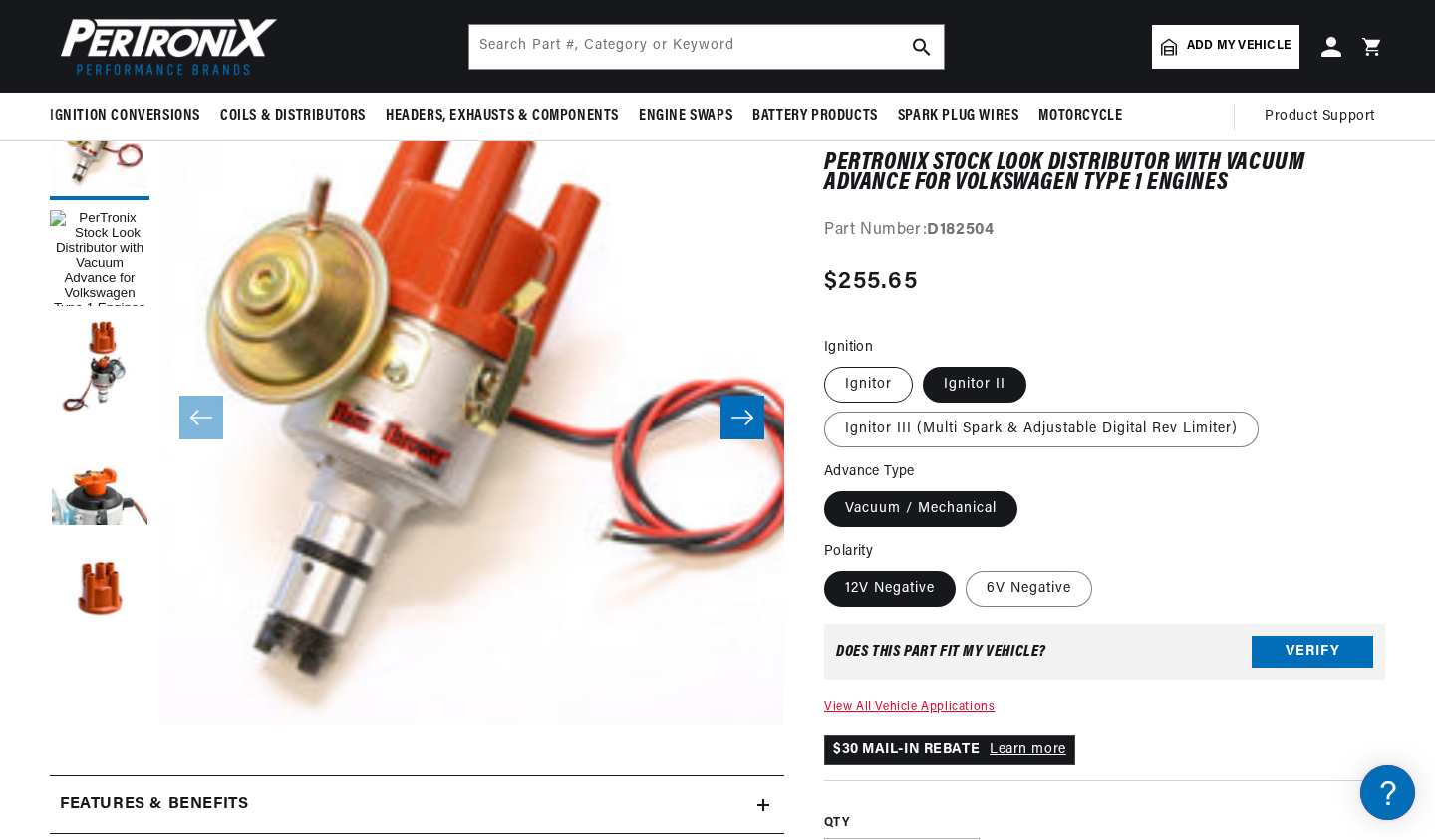 click on "Ignitor" at bounding box center [868, 385] 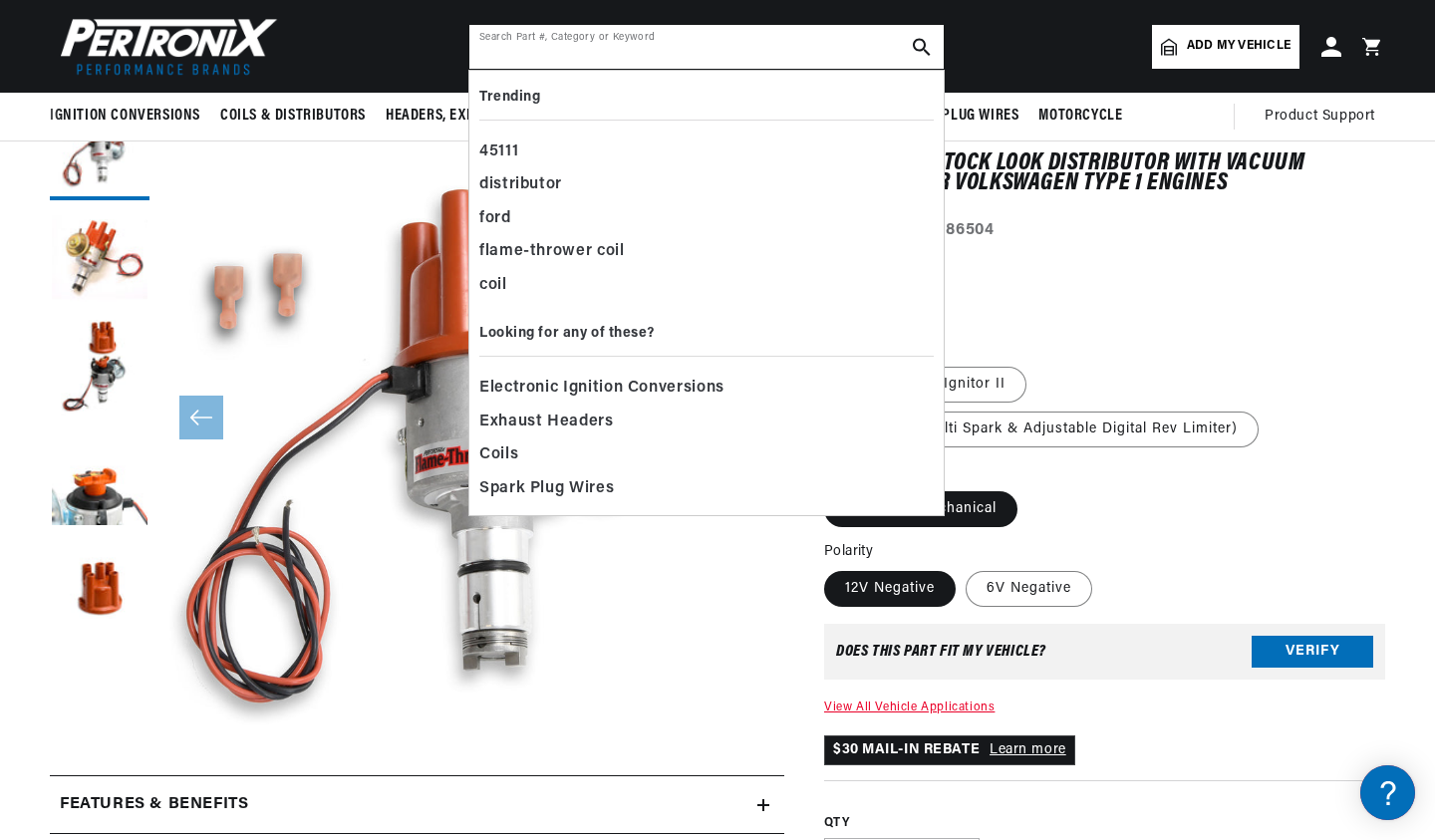 click at bounding box center (707, 47) 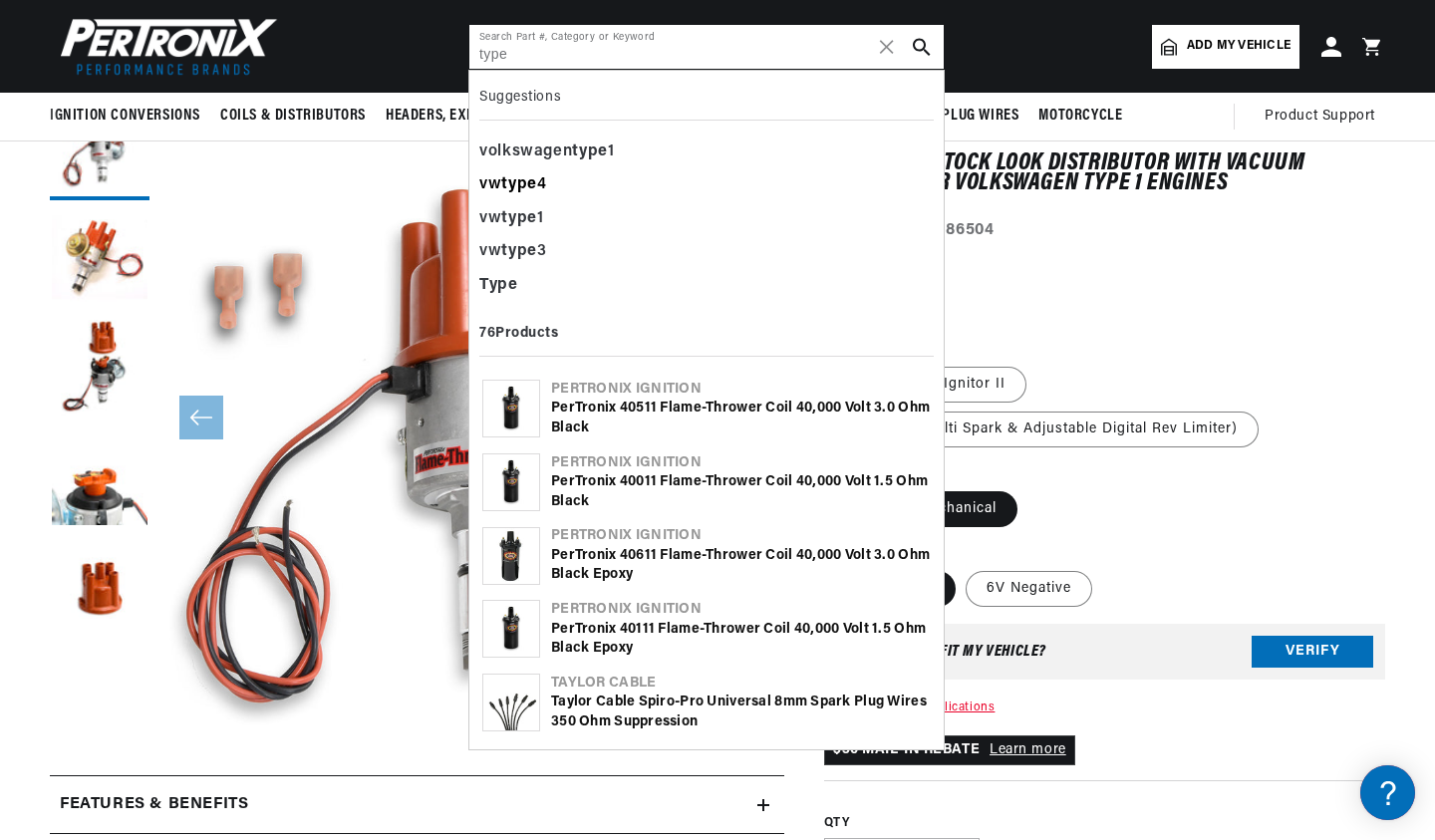 type on "type" 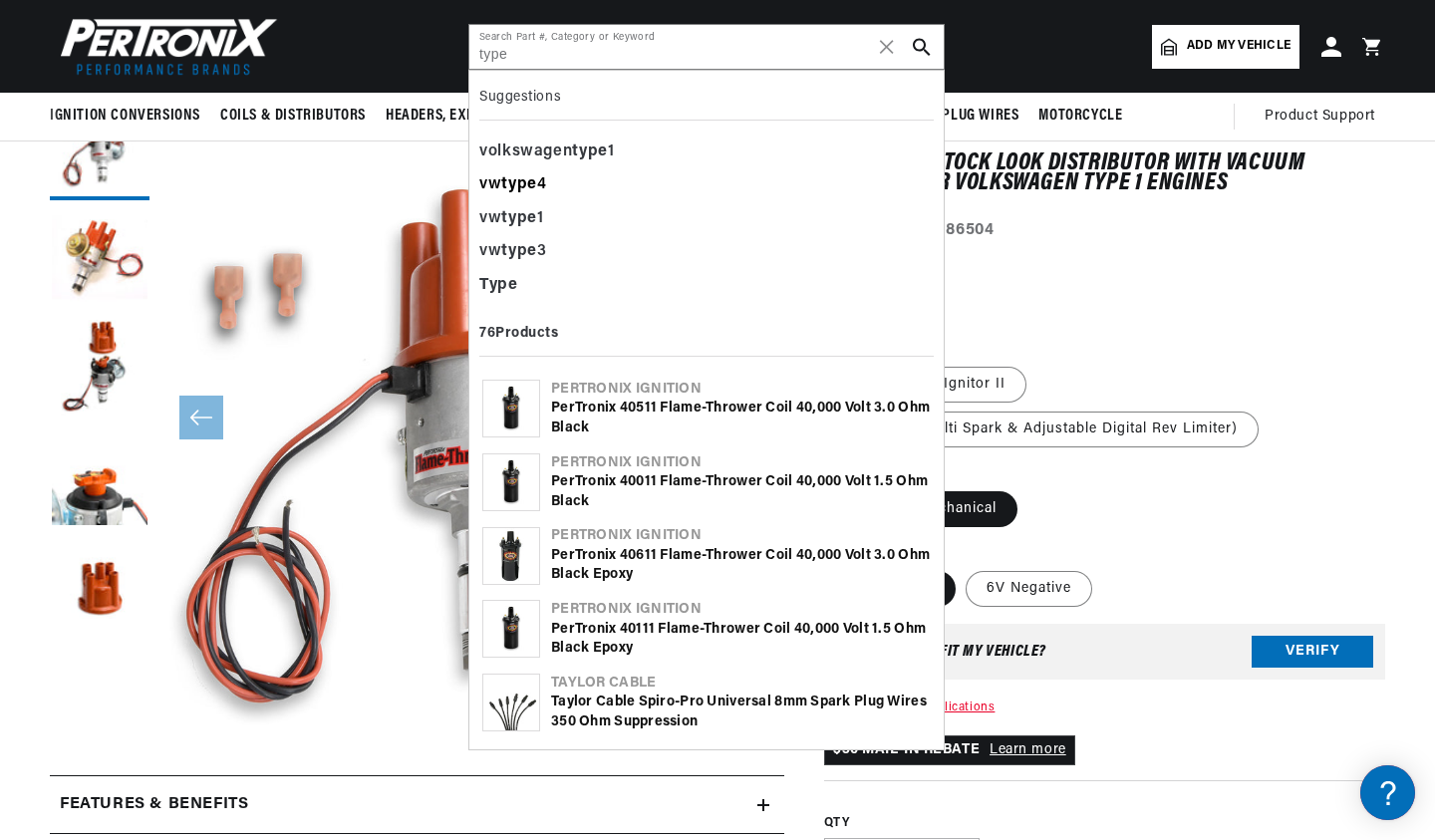 click on "type" at bounding box center (519, 184) 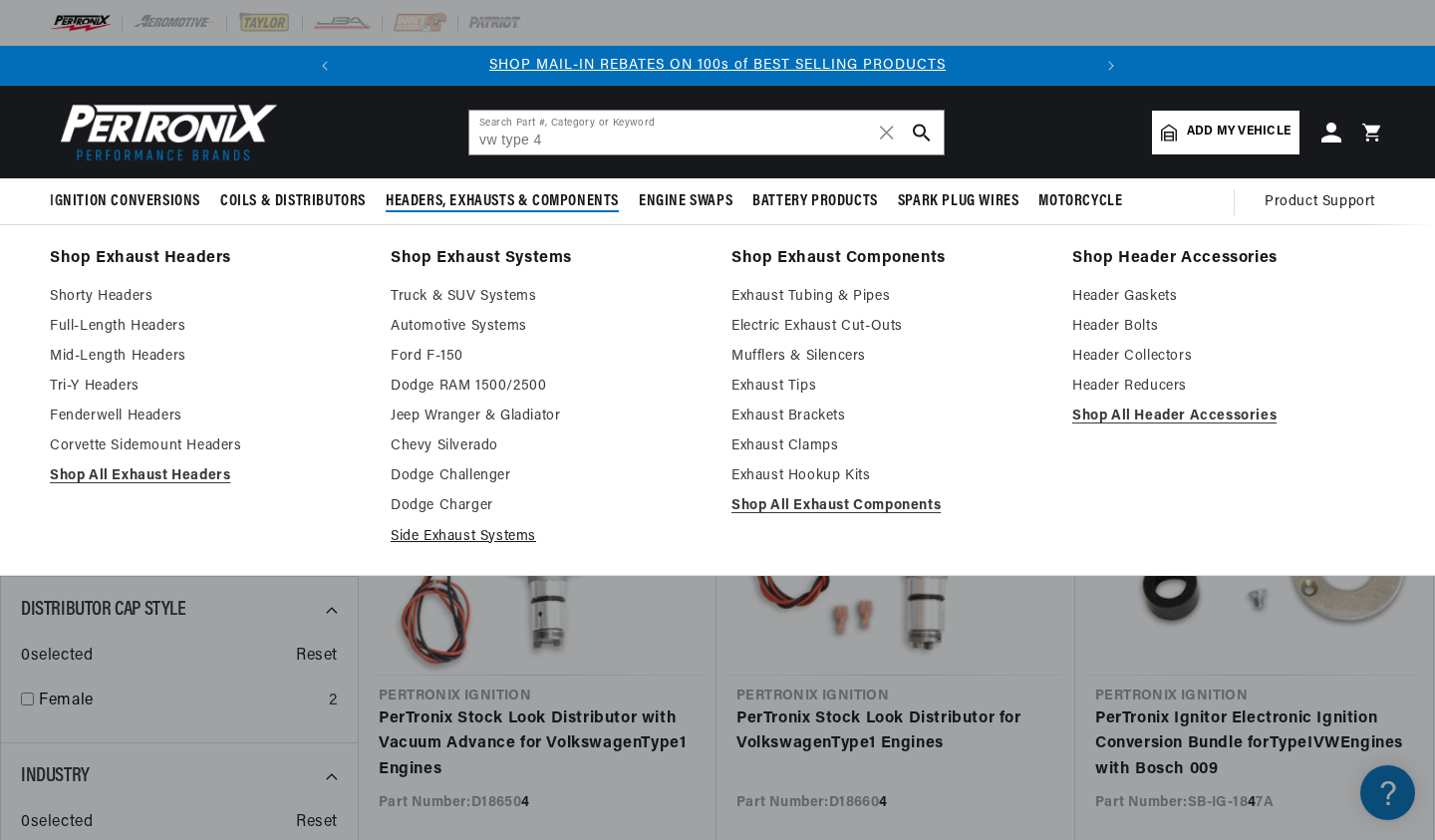 scroll, scrollTop: 0, scrollLeft: 0, axis: both 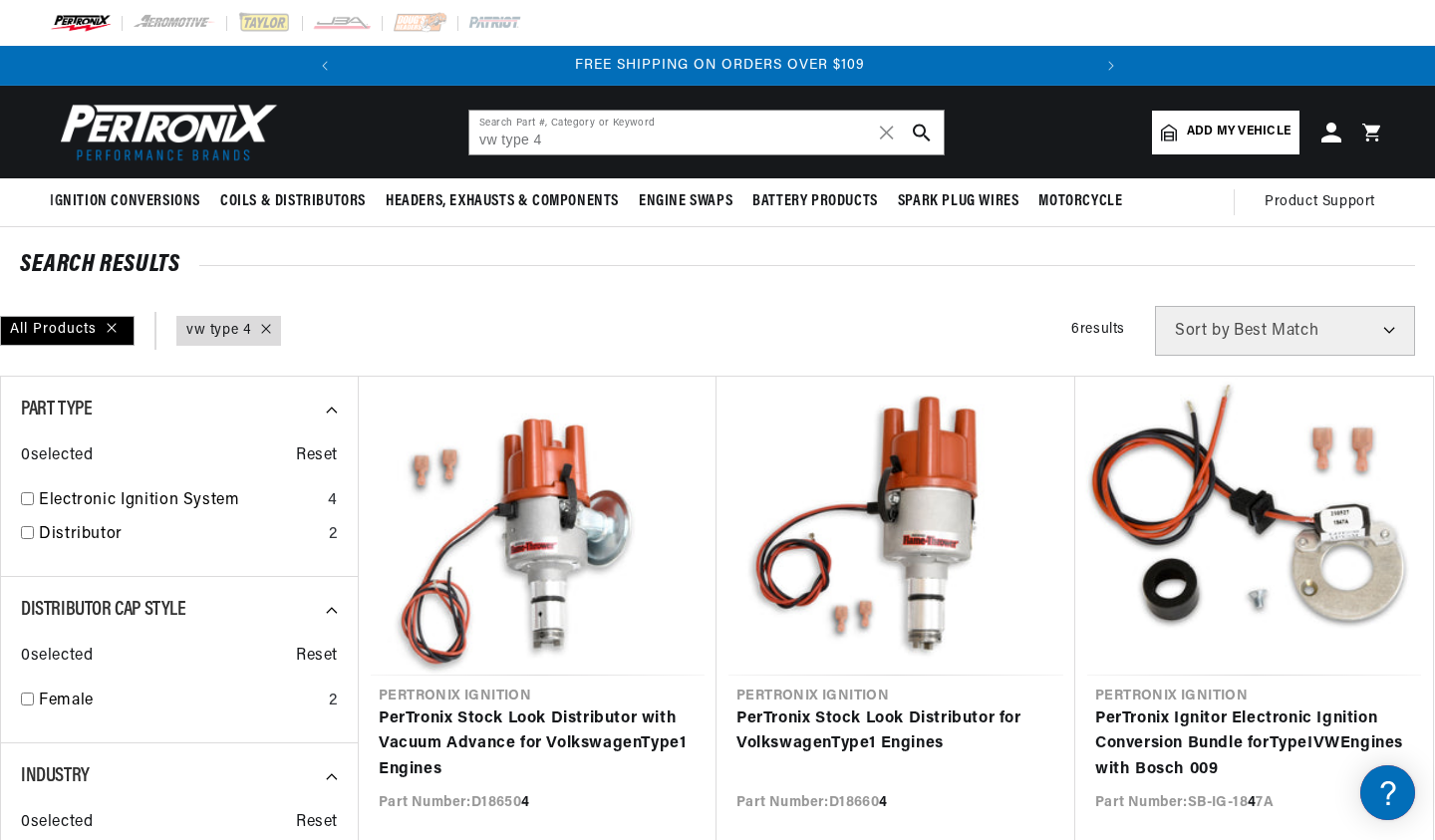 click at bounding box center (164, 132) 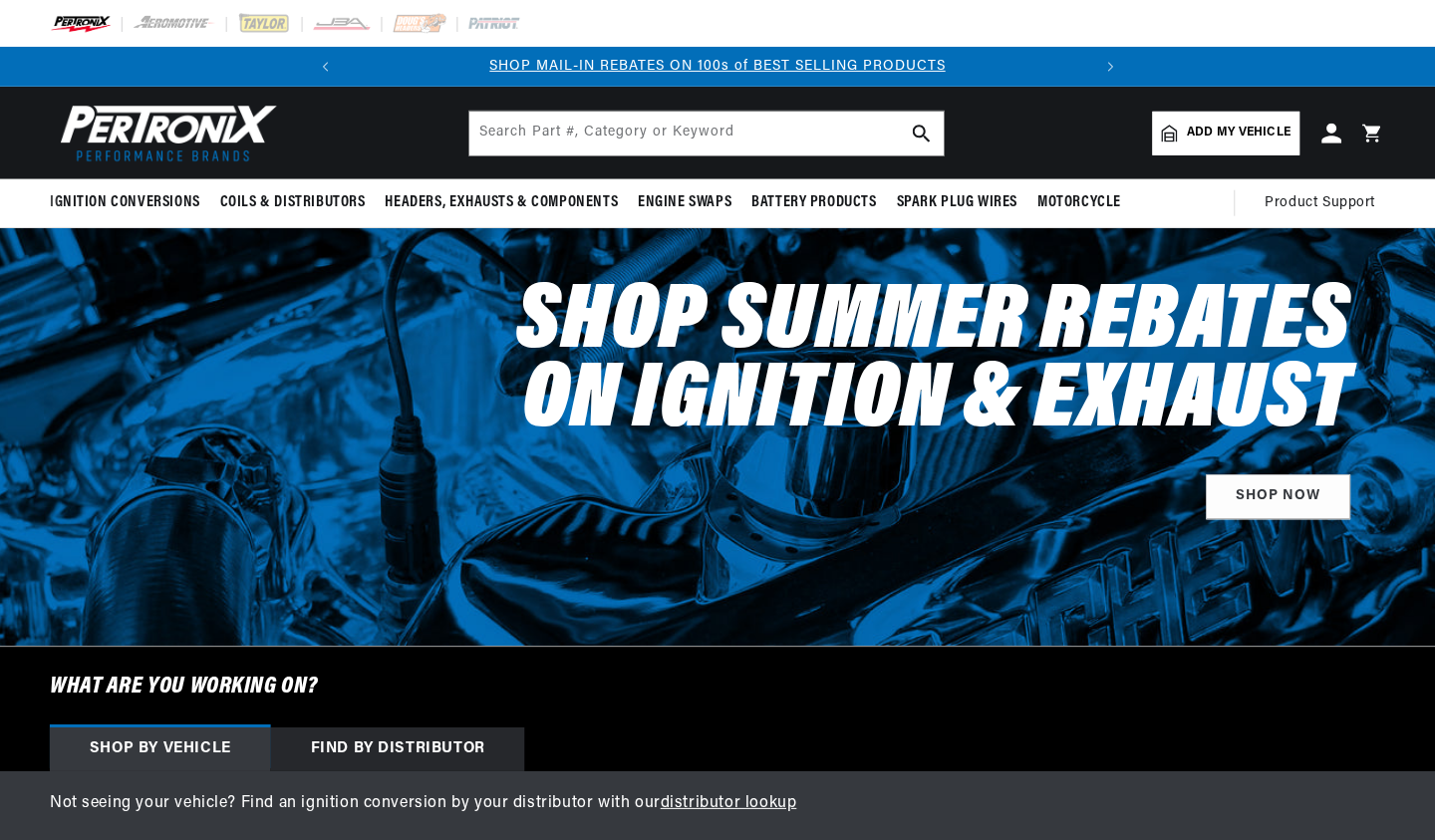 scroll, scrollTop: 0, scrollLeft: 0, axis: both 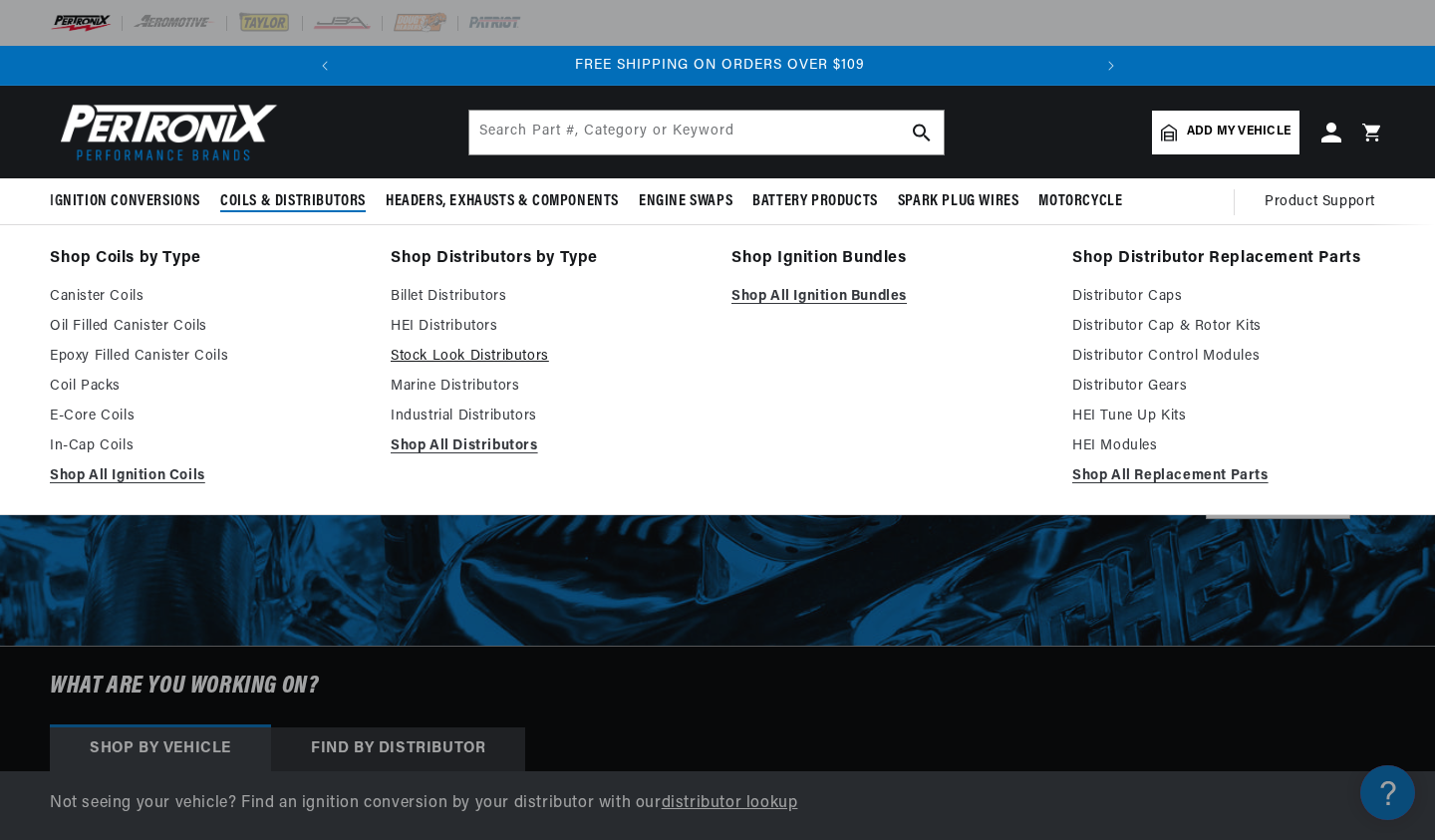 click on "Stock Look Distributors" at bounding box center (547, 357) 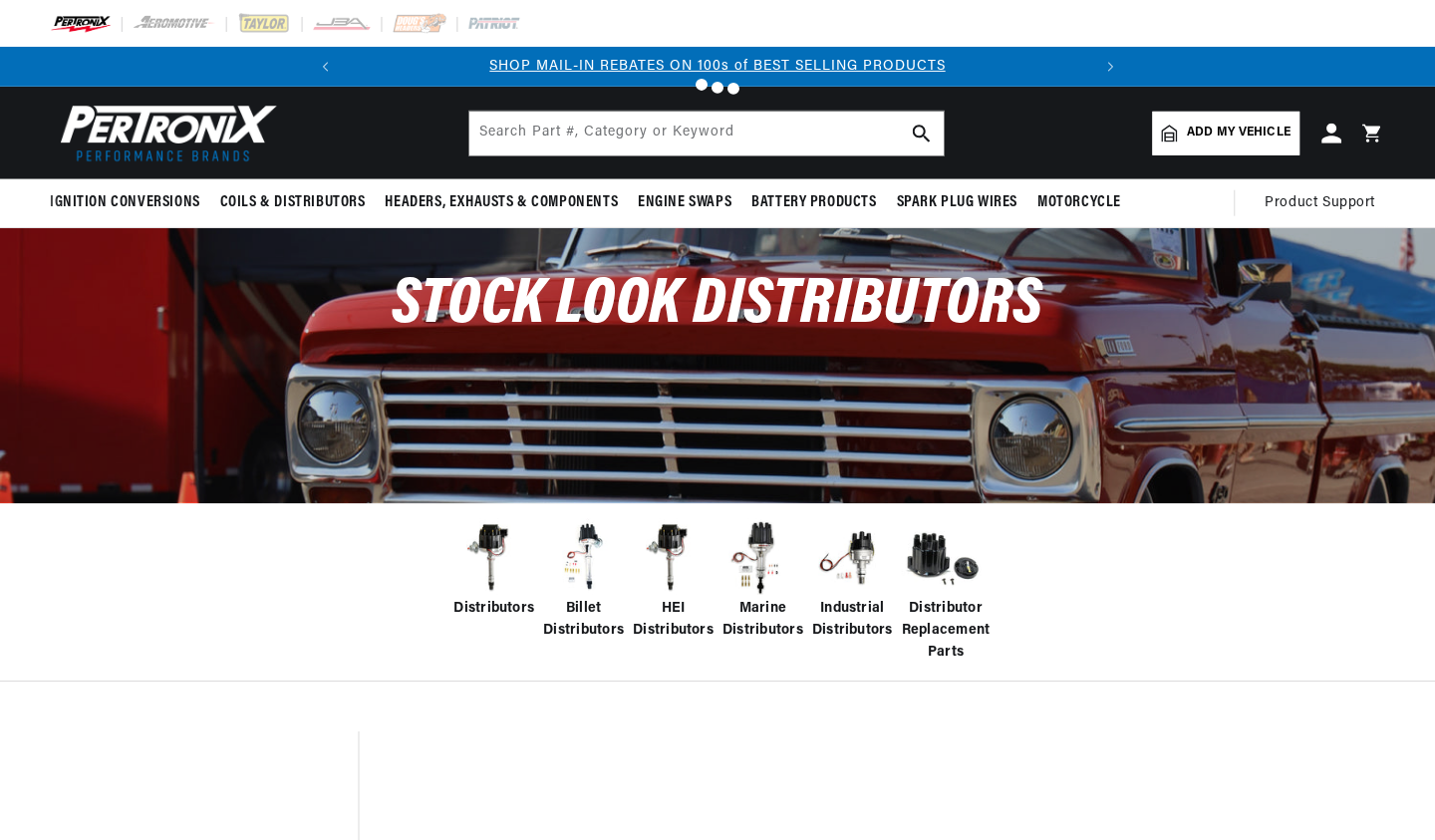 scroll, scrollTop: 0, scrollLeft: 0, axis: both 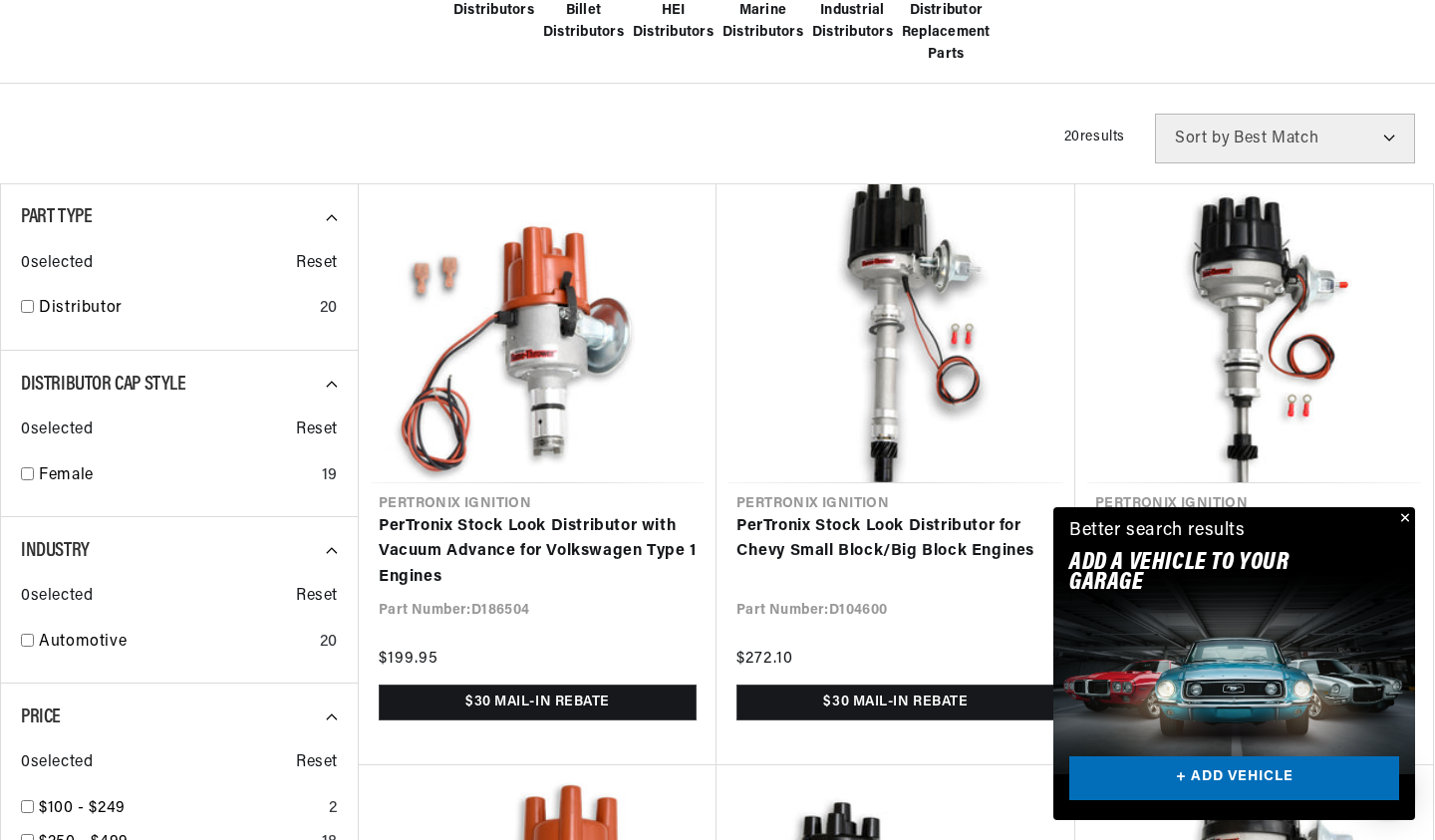 click at bounding box center [1403, 519] 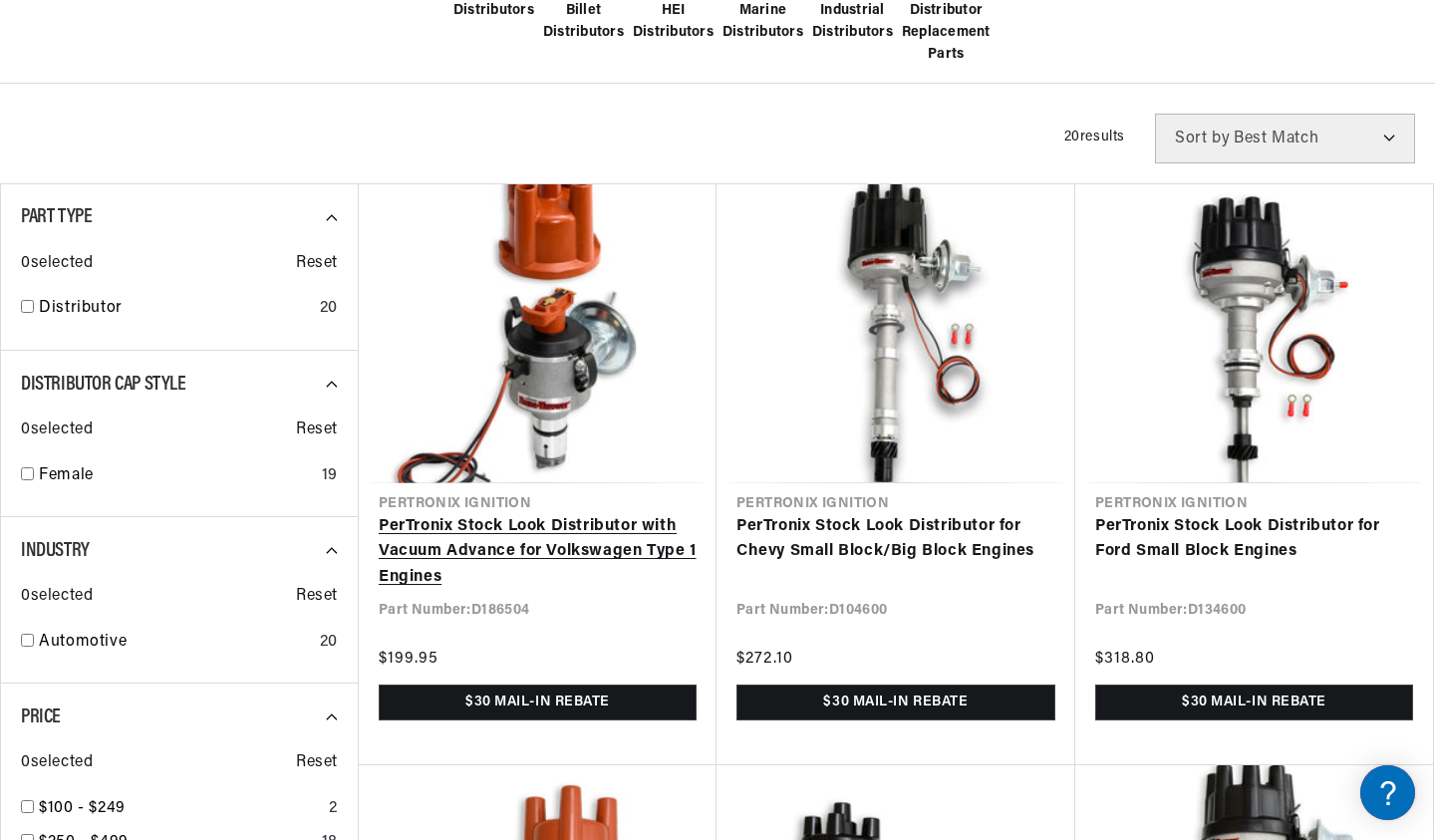 scroll, scrollTop: 0, scrollLeft: 744, axis: horizontal 